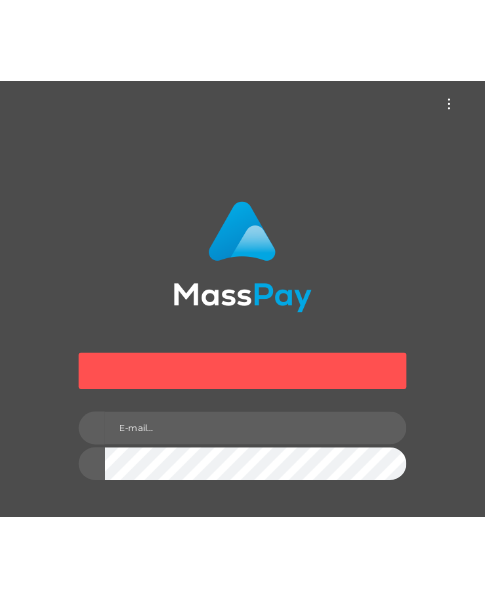 scroll, scrollTop: 0, scrollLeft: 0, axis: both 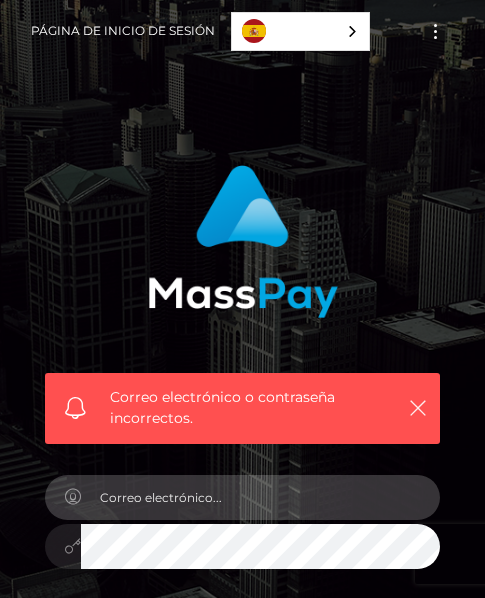click at bounding box center (260, 497) 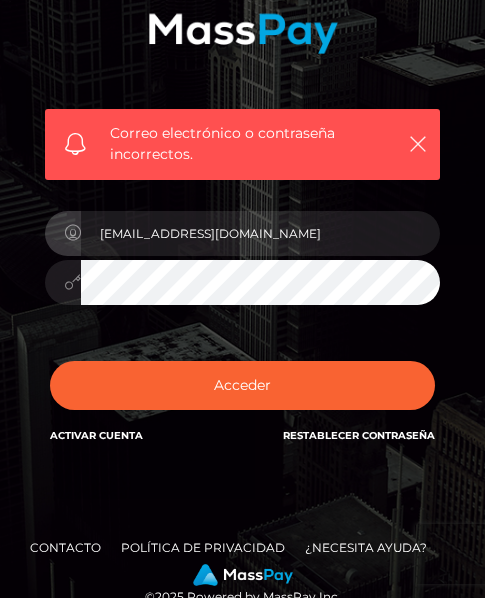 scroll, scrollTop: 266, scrollLeft: 0, axis: vertical 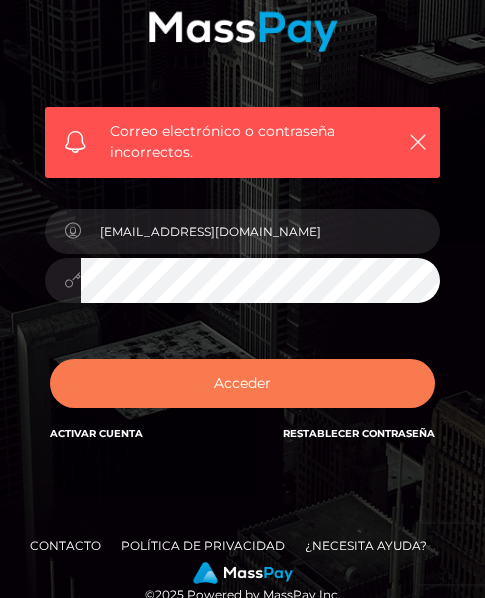 click on "Acceder" at bounding box center (242, 383) 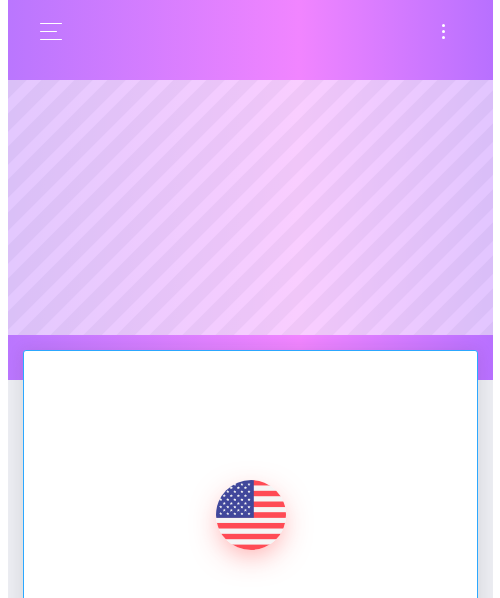scroll, scrollTop: 0, scrollLeft: 0, axis: both 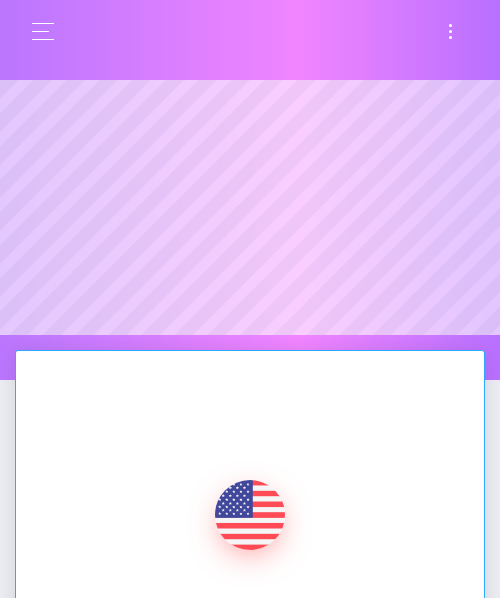 select 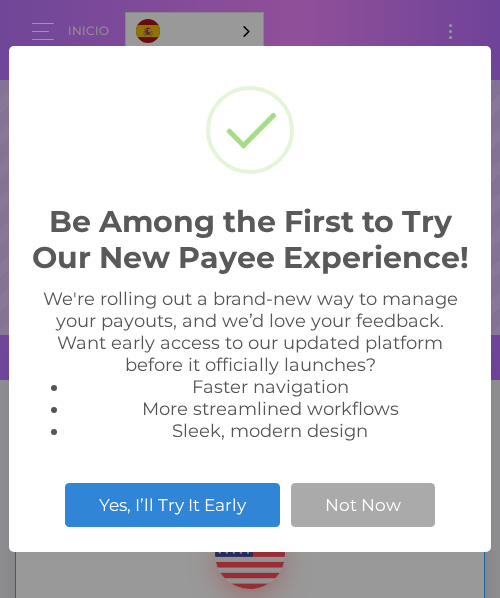 scroll, scrollTop: 999620, scrollLeft: 999500, axis: both 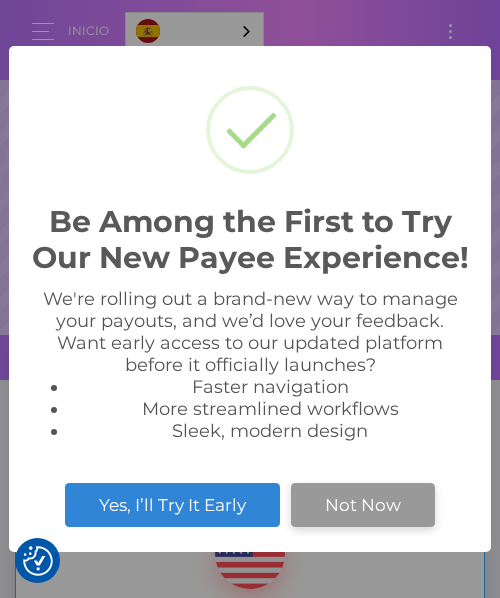 click on "Not Now" at bounding box center (363, 505) 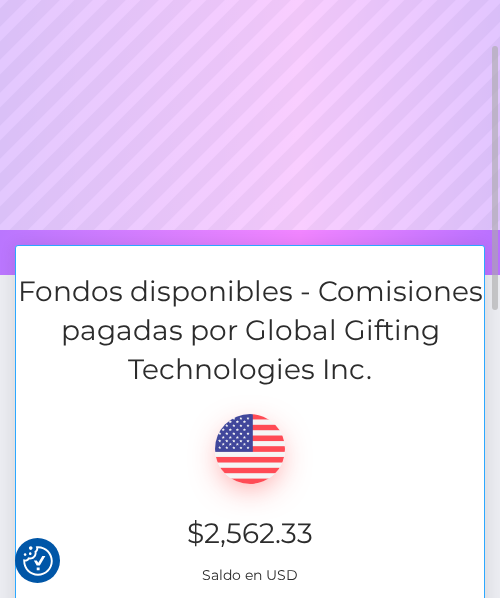 scroll, scrollTop: 0, scrollLeft: 0, axis: both 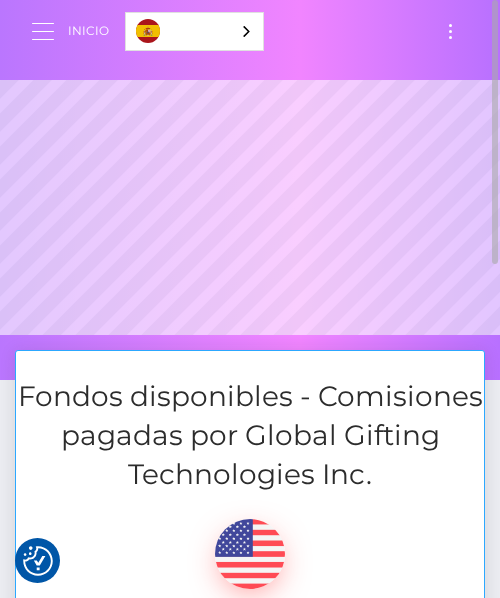 click at bounding box center (43, 23) 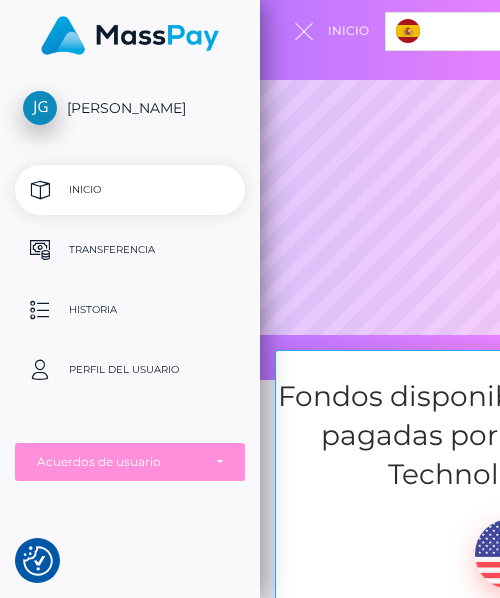 click on "Historia" at bounding box center [130, 310] 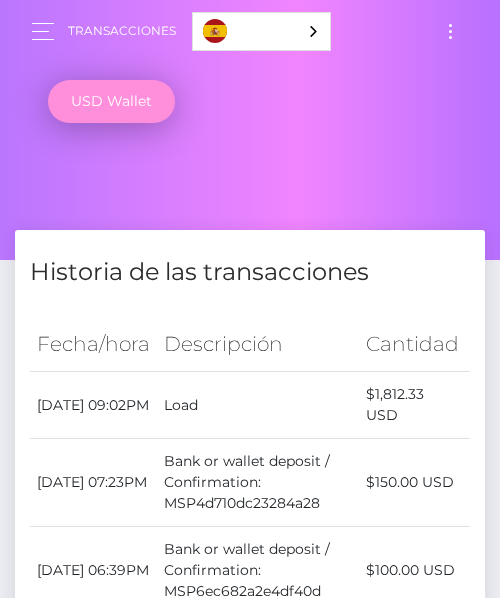 scroll, scrollTop: 0, scrollLeft: 0, axis: both 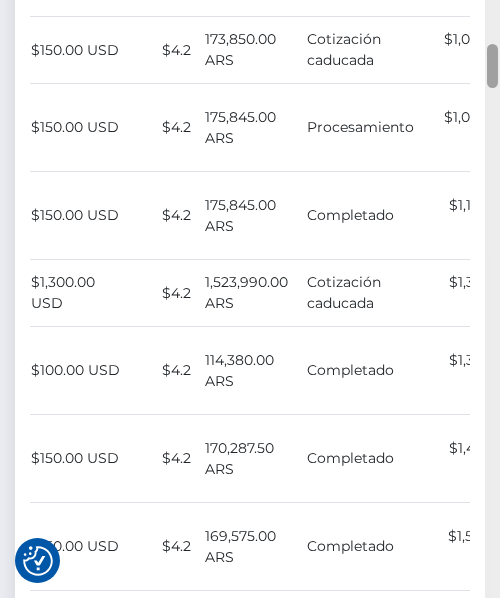 click at bounding box center [492, 299] 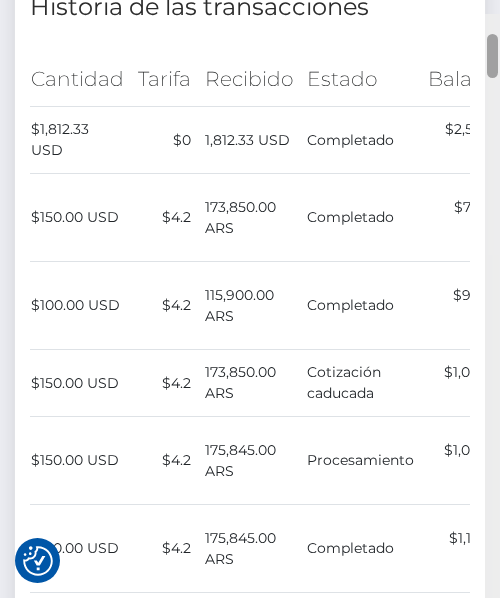scroll, scrollTop: 279, scrollLeft: 0, axis: vertical 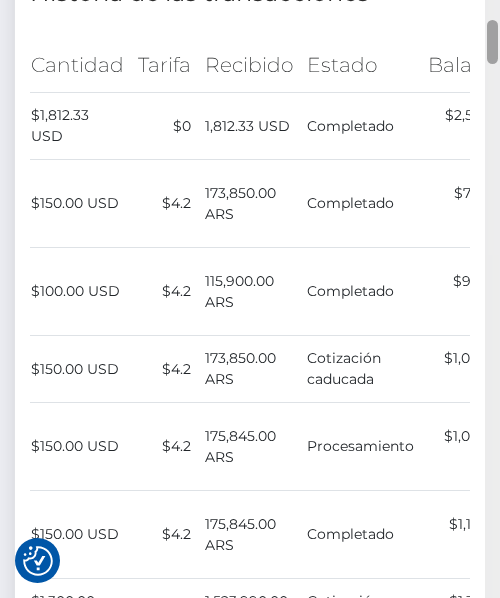 drag, startPoint x: 493, startPoint y: 74, endPoint x: 502, endPoint y: 50, distance: 25.632011 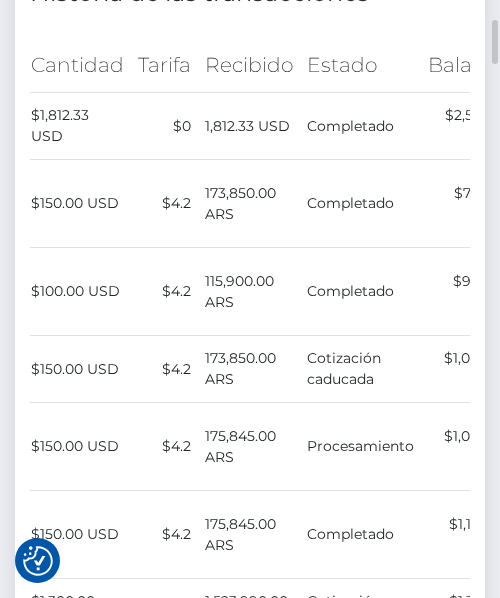 scroll, scrollTop: 0, scrollLeft: 376, axis: horizontal 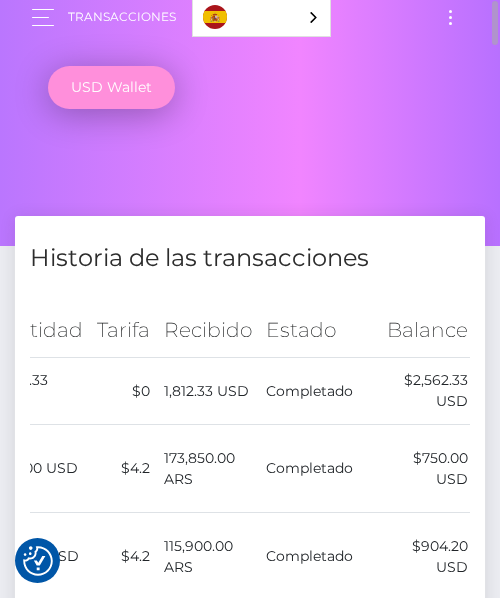 click on "USD Wallet" at bounding box center (111, 87) 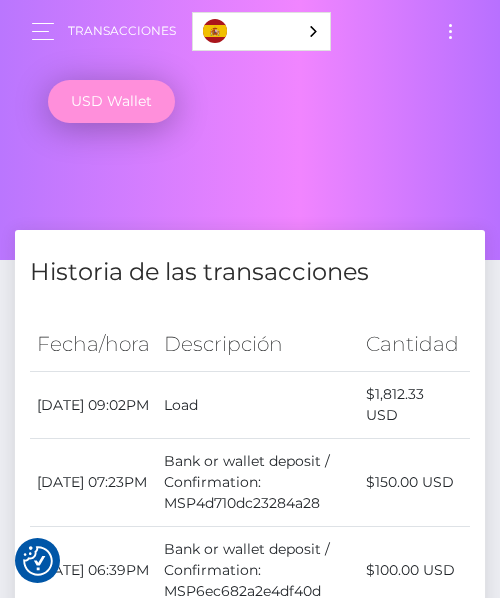 scroll, scrollTop: 0, scrollLeft: 0, axis: both 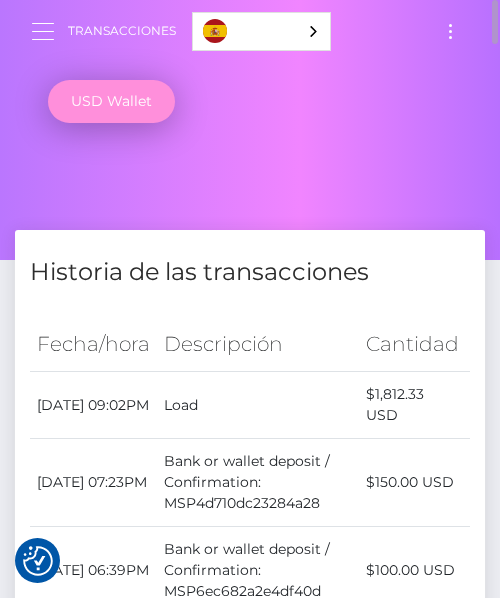 click at bounding box center [49, 31] 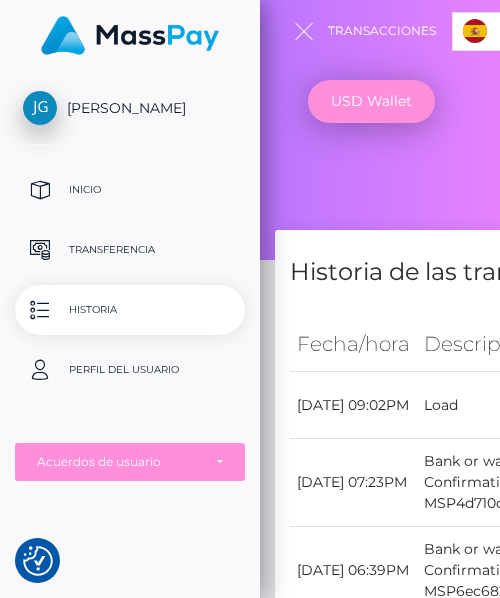 click on "[PERSON_NAME]" at bounding box center [130, 108] 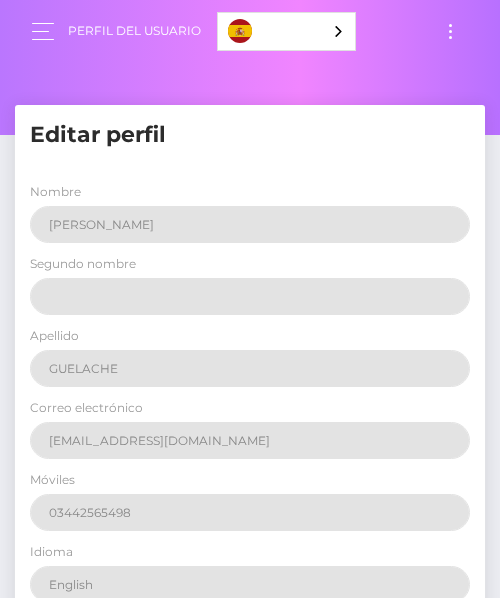 scroll, scrollTop: 0, scrollLeft: 0, axis: both 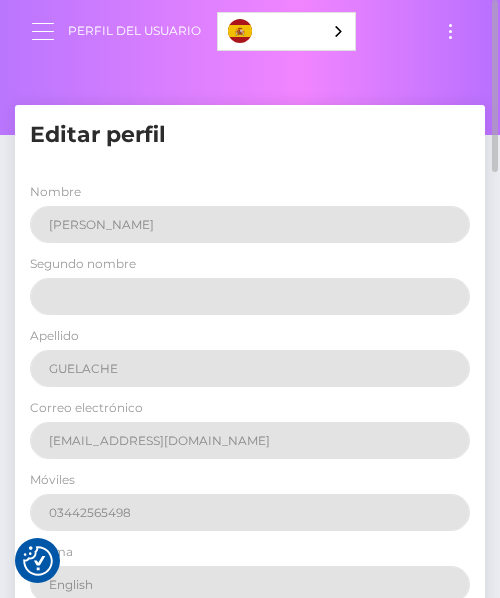 click at bounding box center (49, 31) 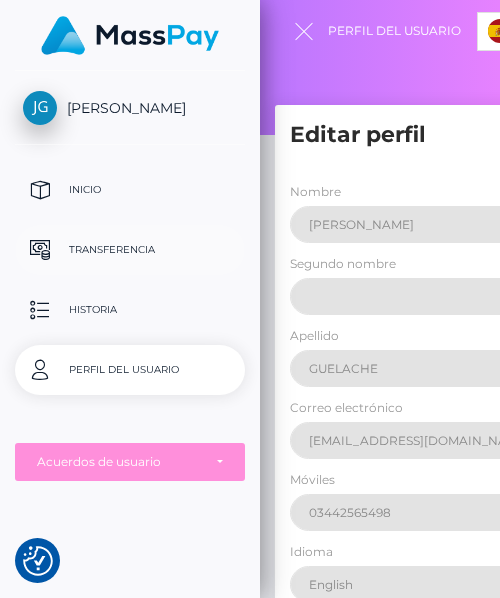 click on "Transferencia" at bounding box center [130, 250] 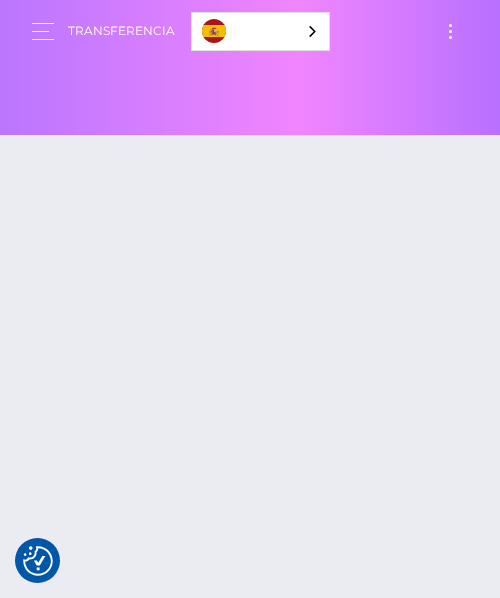 scroll, scrollTop: 0, scrollLeft: 0, axis: both 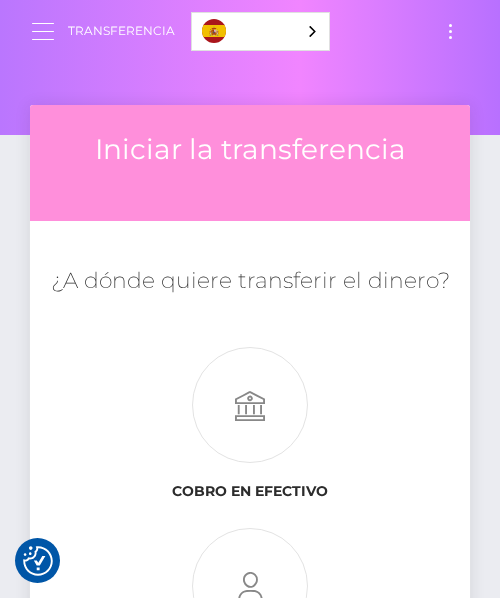 click at bounding box center [49, 31] 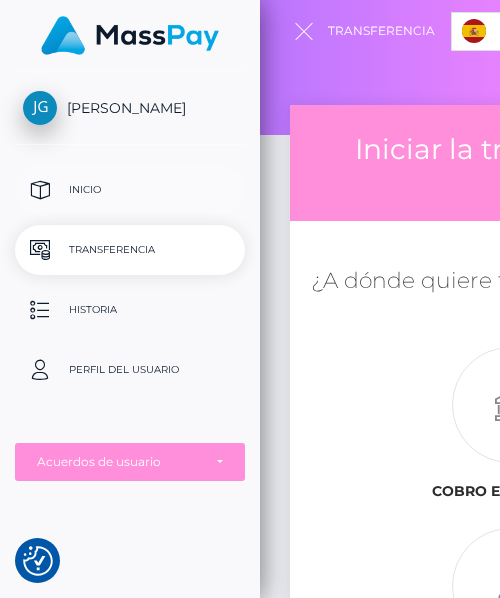 click on "Inicio" at bounding box center [130, 190] 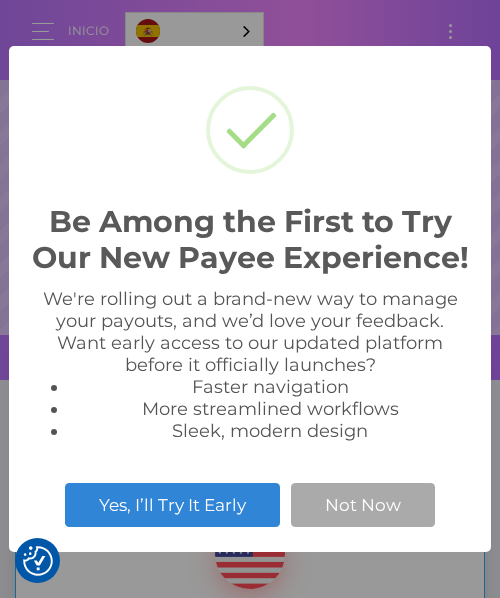 scroll, scrollTop: 0, scrollLeft: 0, axis: both 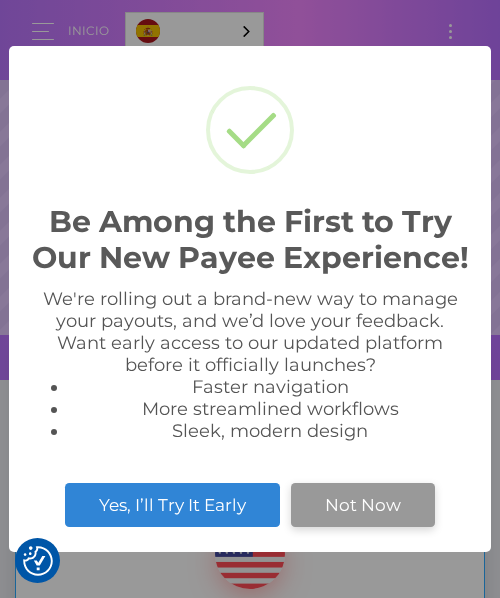 click on "Not Now" at bounding box center [363, 505] 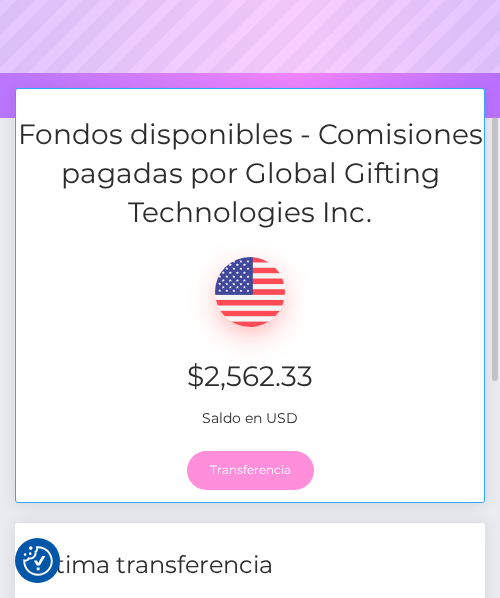 scroll, scrollTop: 263, scrollLeft: 0, axis: vertical 